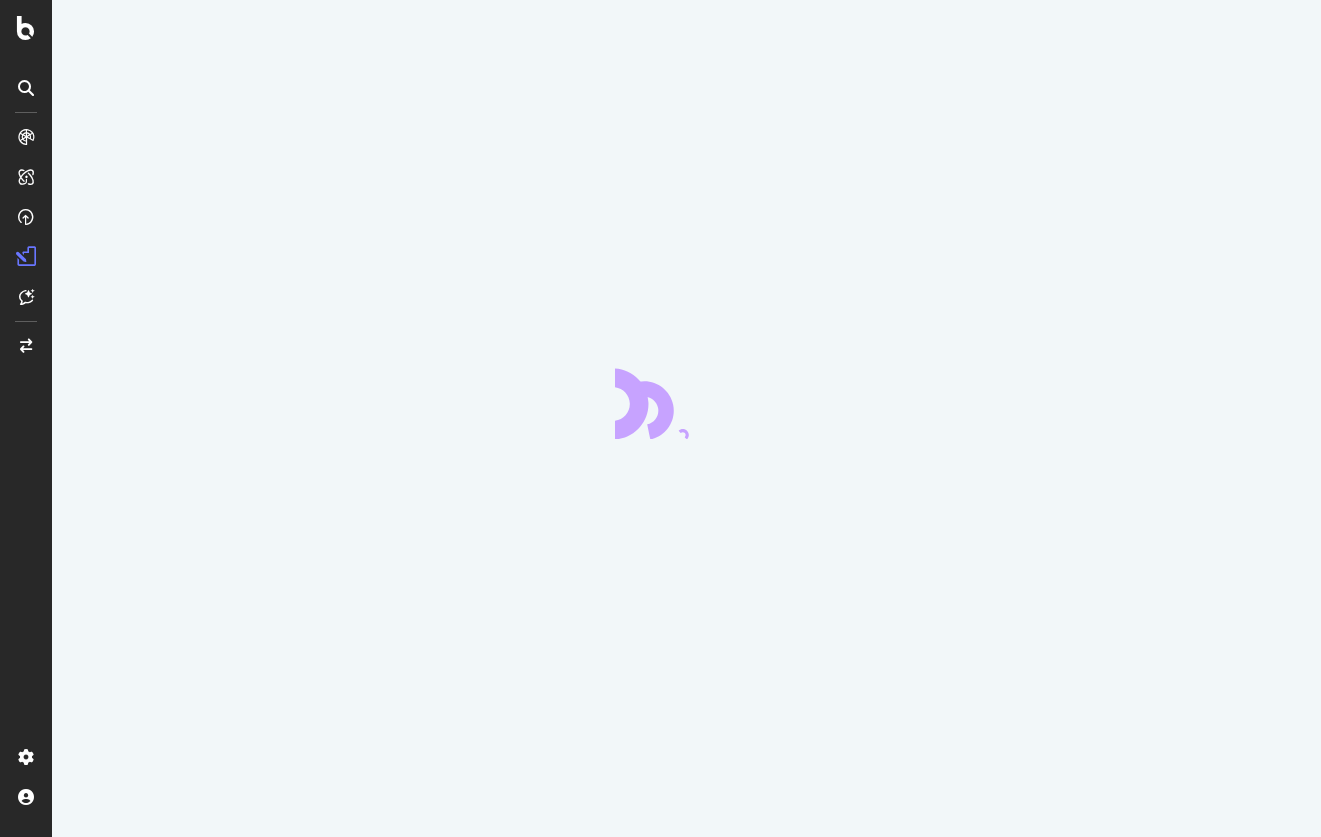 scroll, scrollTop: 0, scrollLeft: 0, axis: both 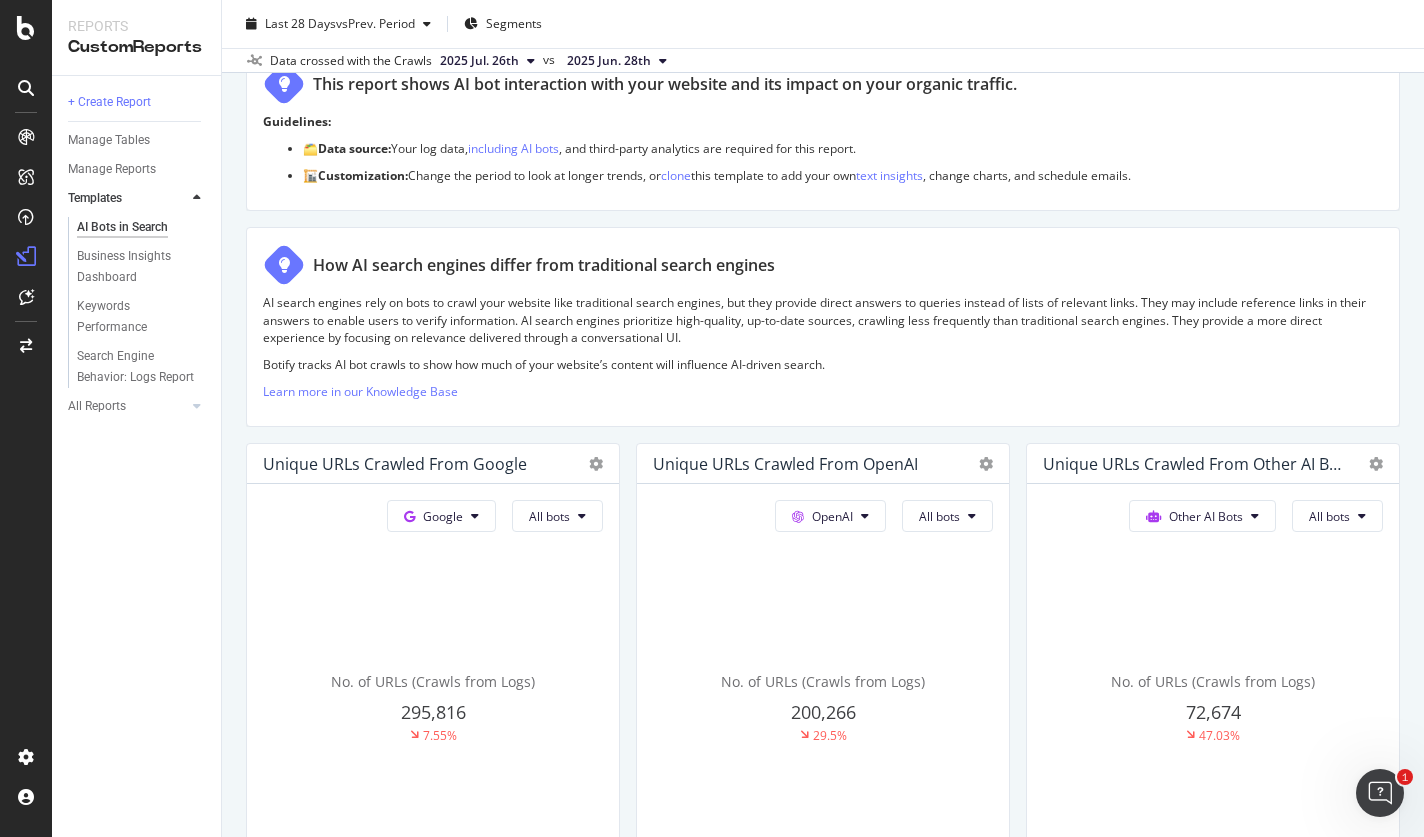click on "Guidelines:
🗂️  Data source:  Your log data,  including AI bots , and third-party analytics are required for this report.
🏗️  Customization:  Change the period to look at longer trends, or  clone  this template to add your own  text insights , change charts, and schedule emails." at bounding box center (823, 153) 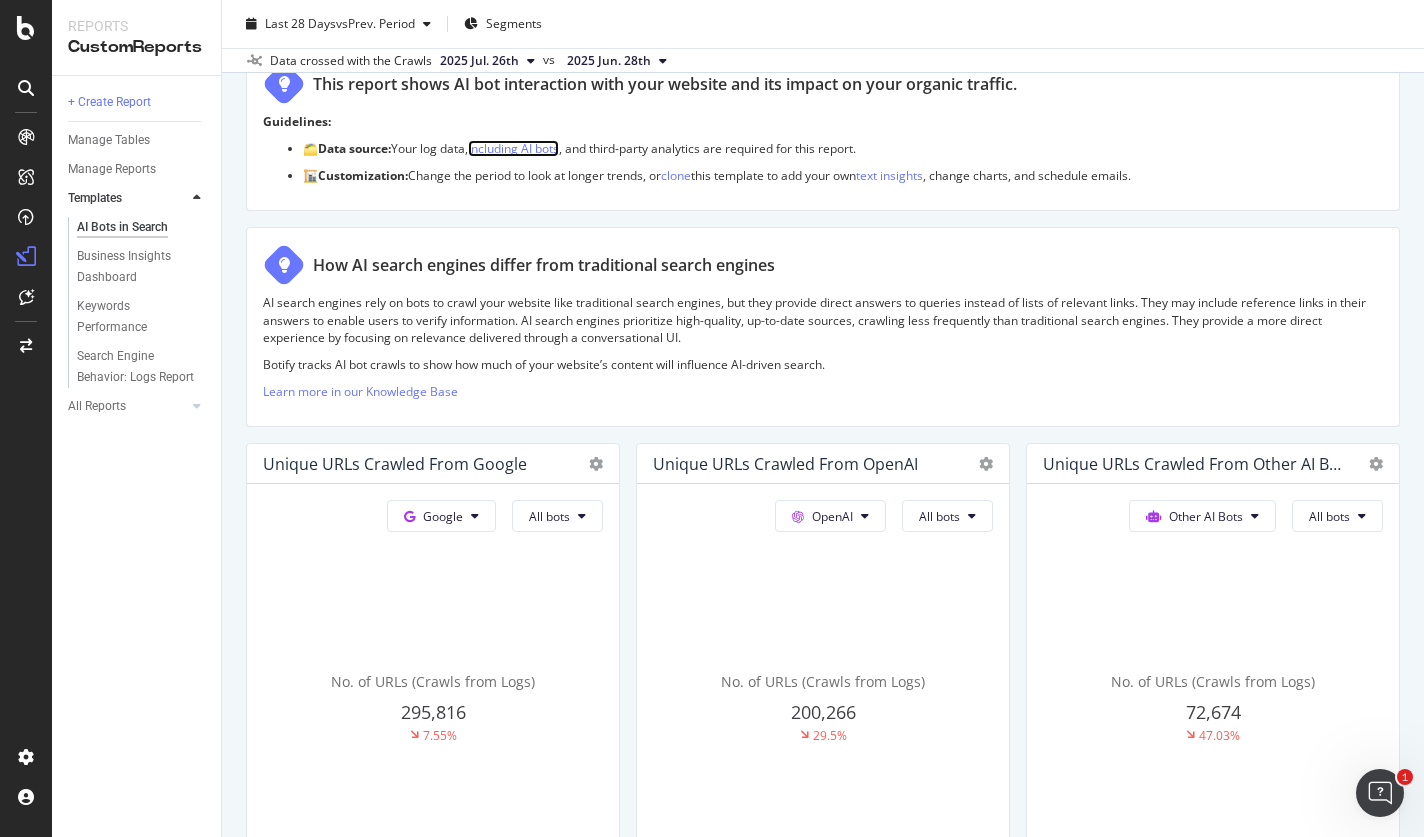 click on "including AI bots" at bounding box center [513, 148] 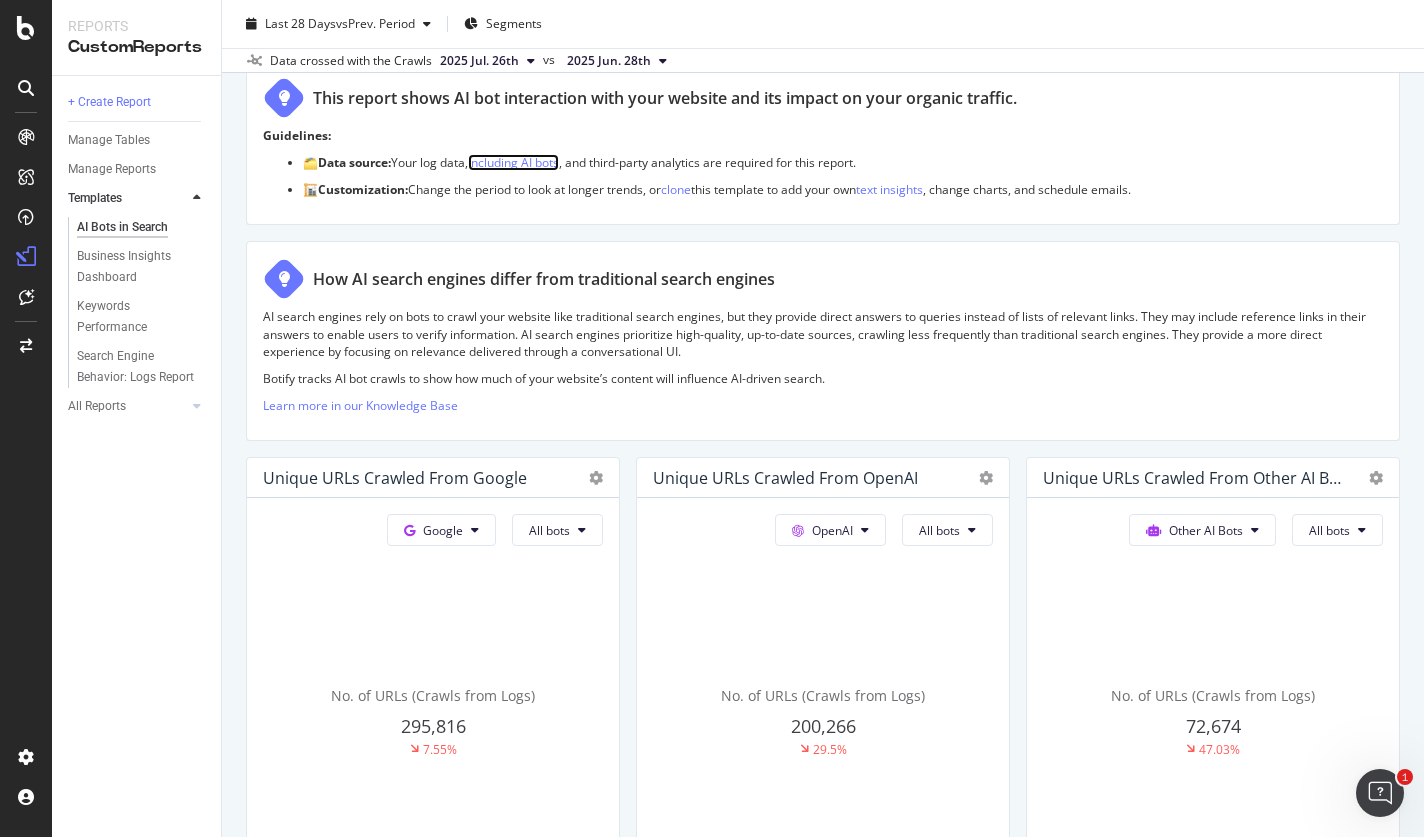 scroll, scrollTop: 0, scrollLeft: 0, axis: both 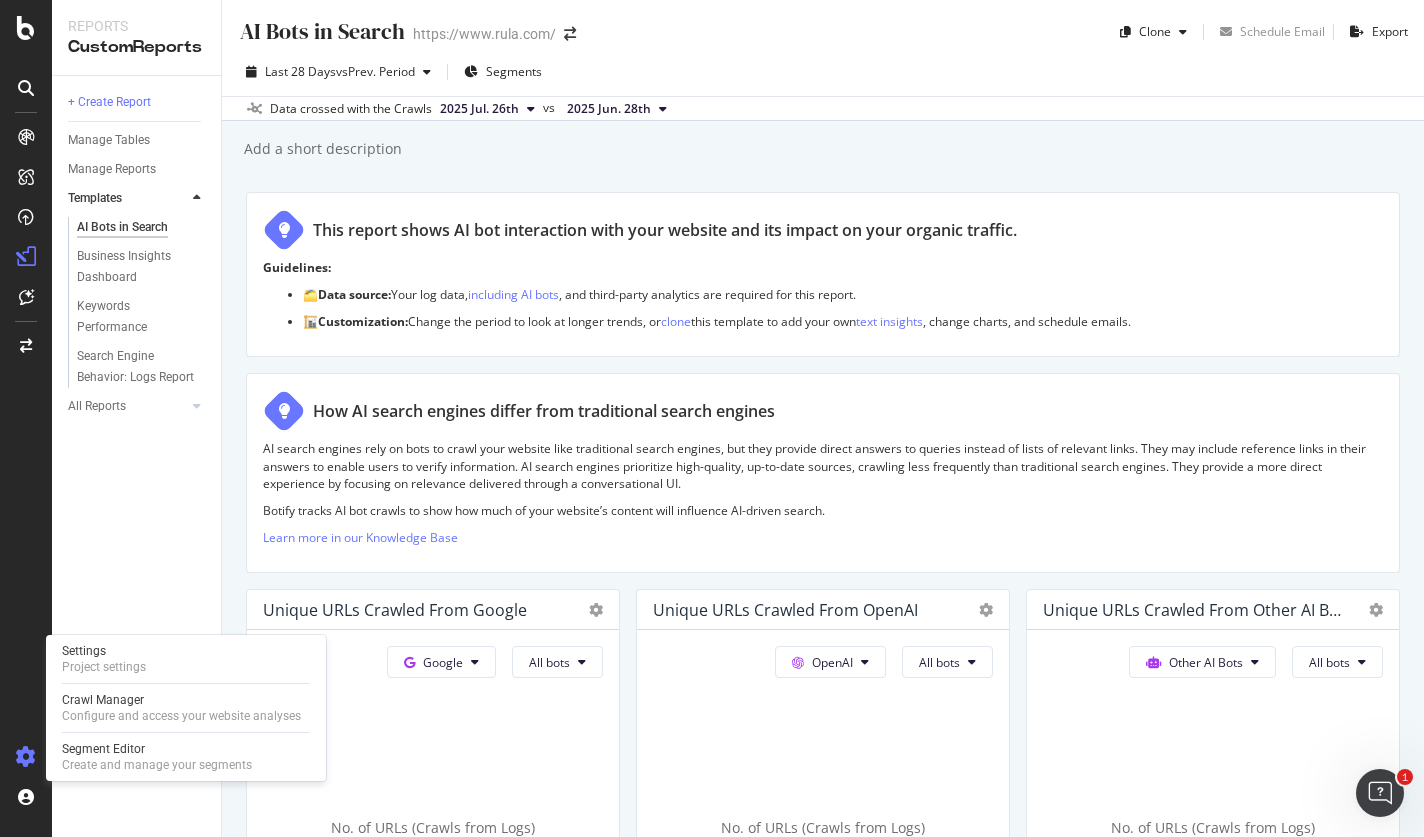 click at bounding box center (26, 757) 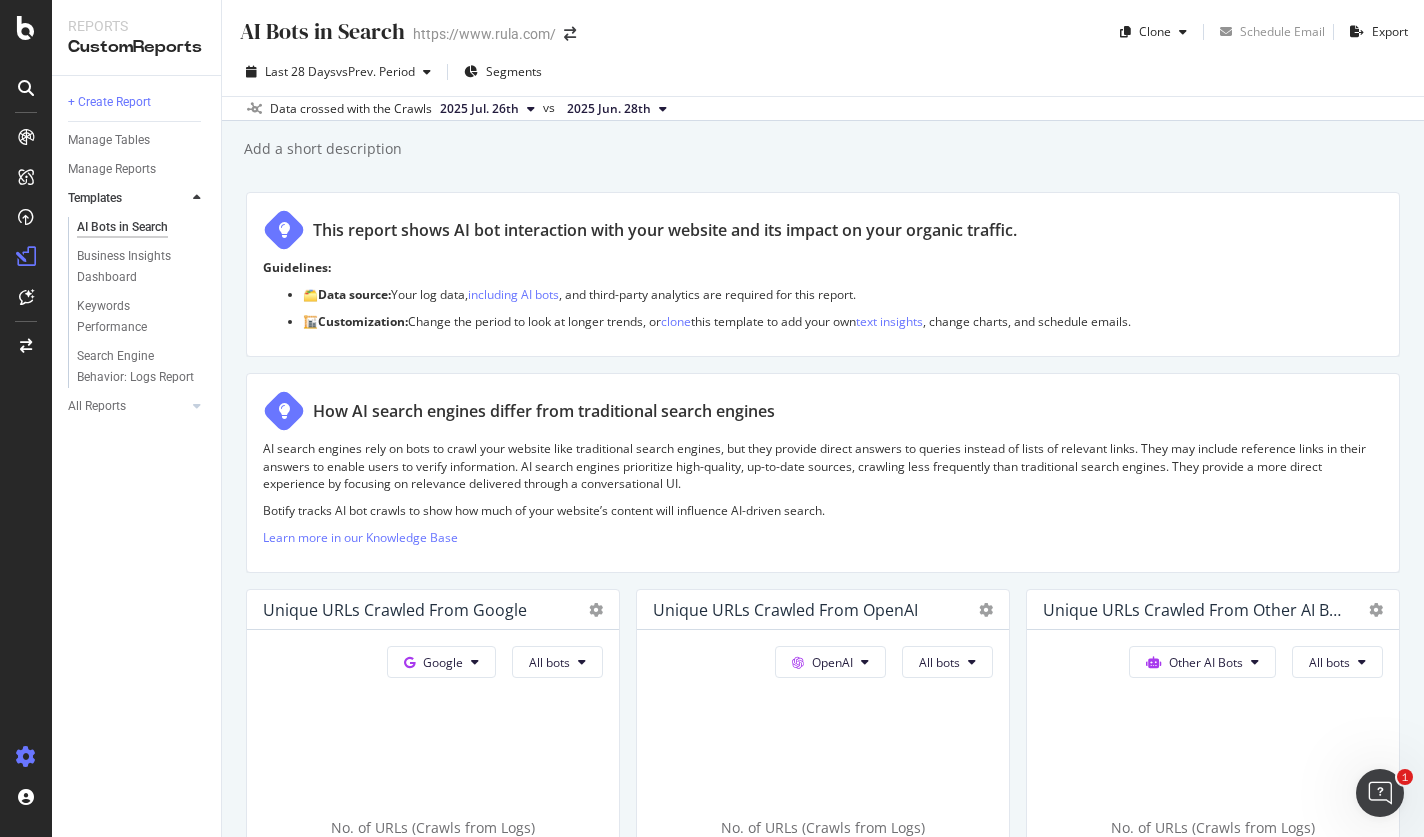 click at bounding box center (26, 757) 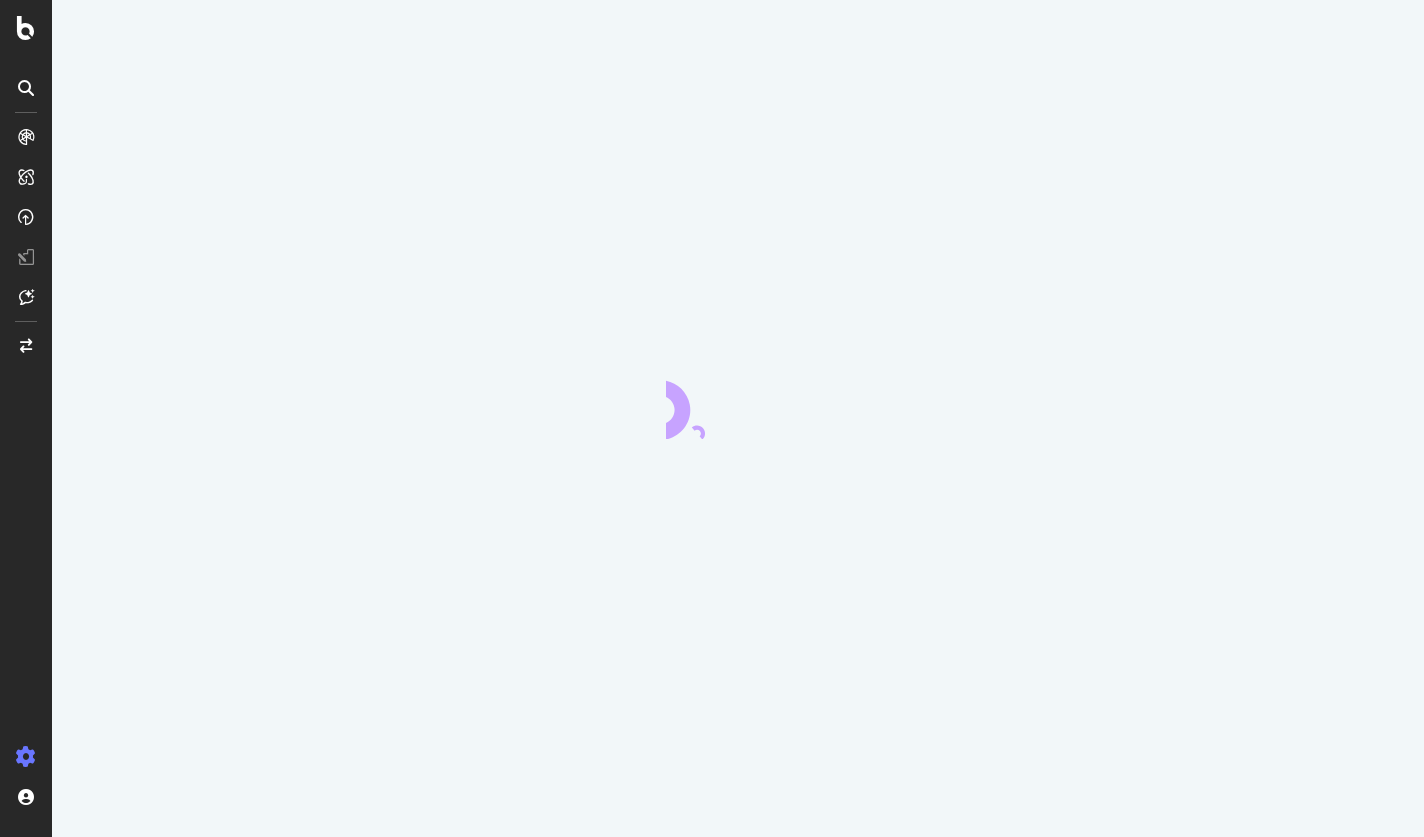 scroll, scrollTop: 0, scrollLeft: 0, axis: both 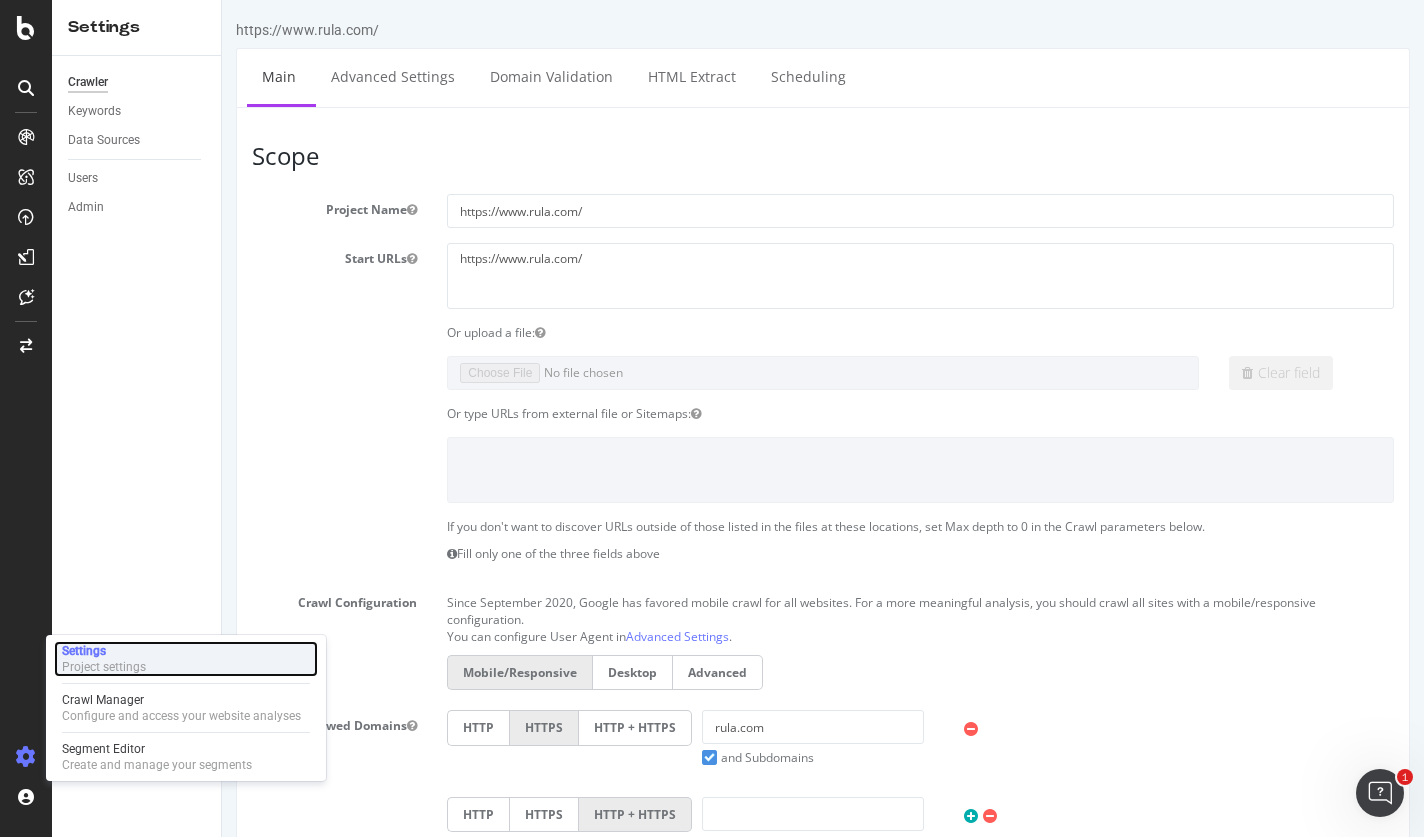 click on "Settings" at bounding box center [104, 651] 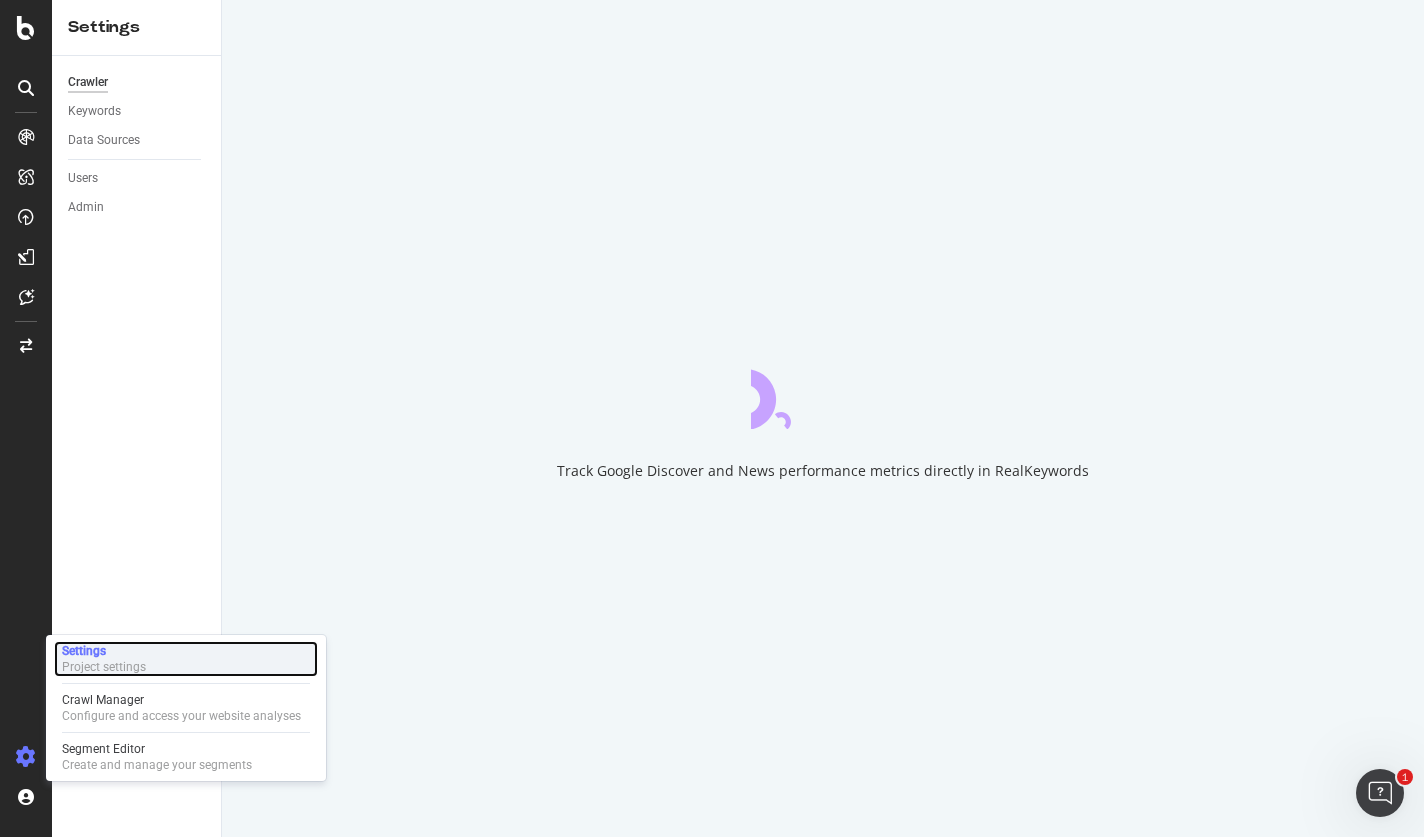scroll, scrollTop: 0, scrollLeft: 0, axis: both 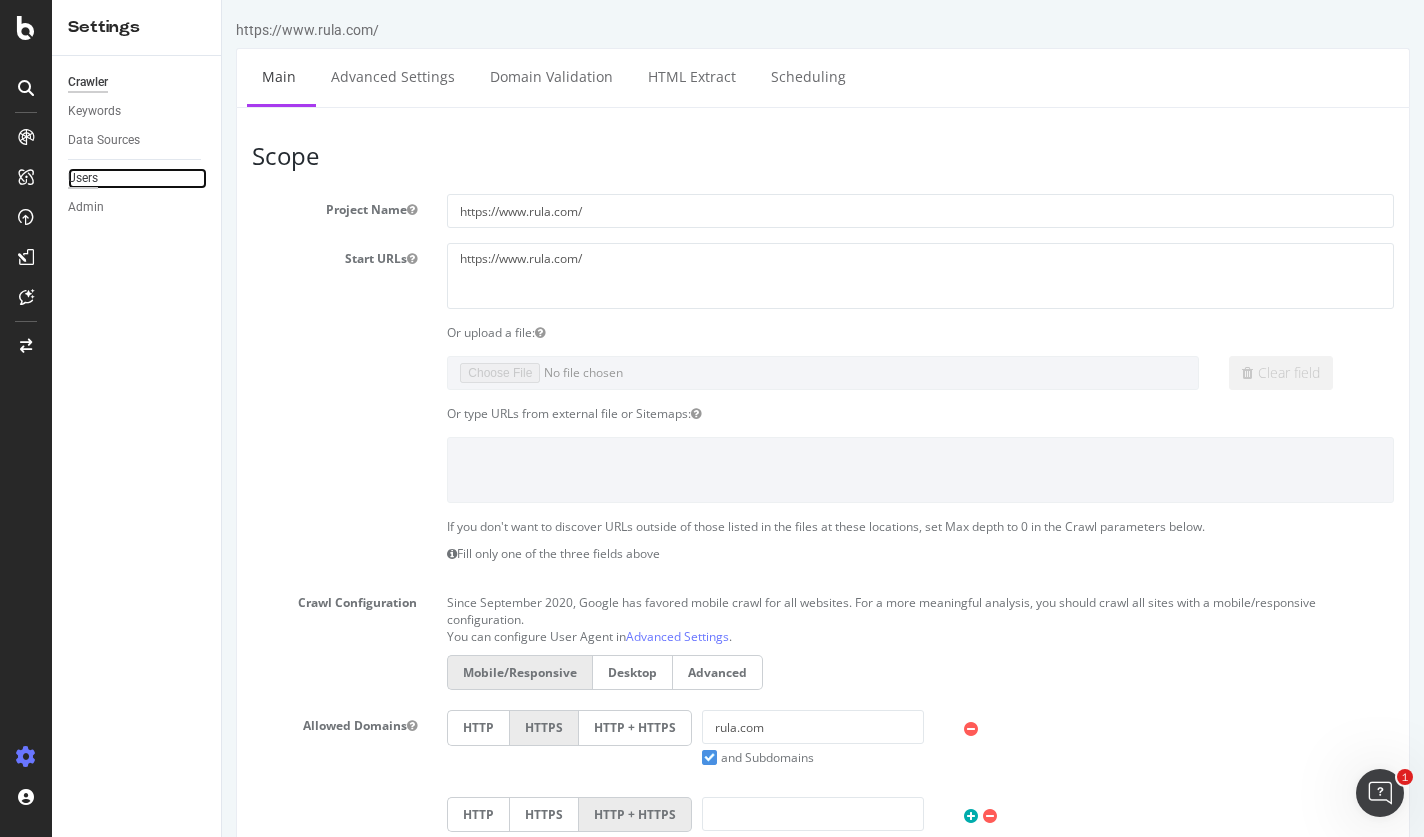 click on "Users" at bounding box center (83, 178) 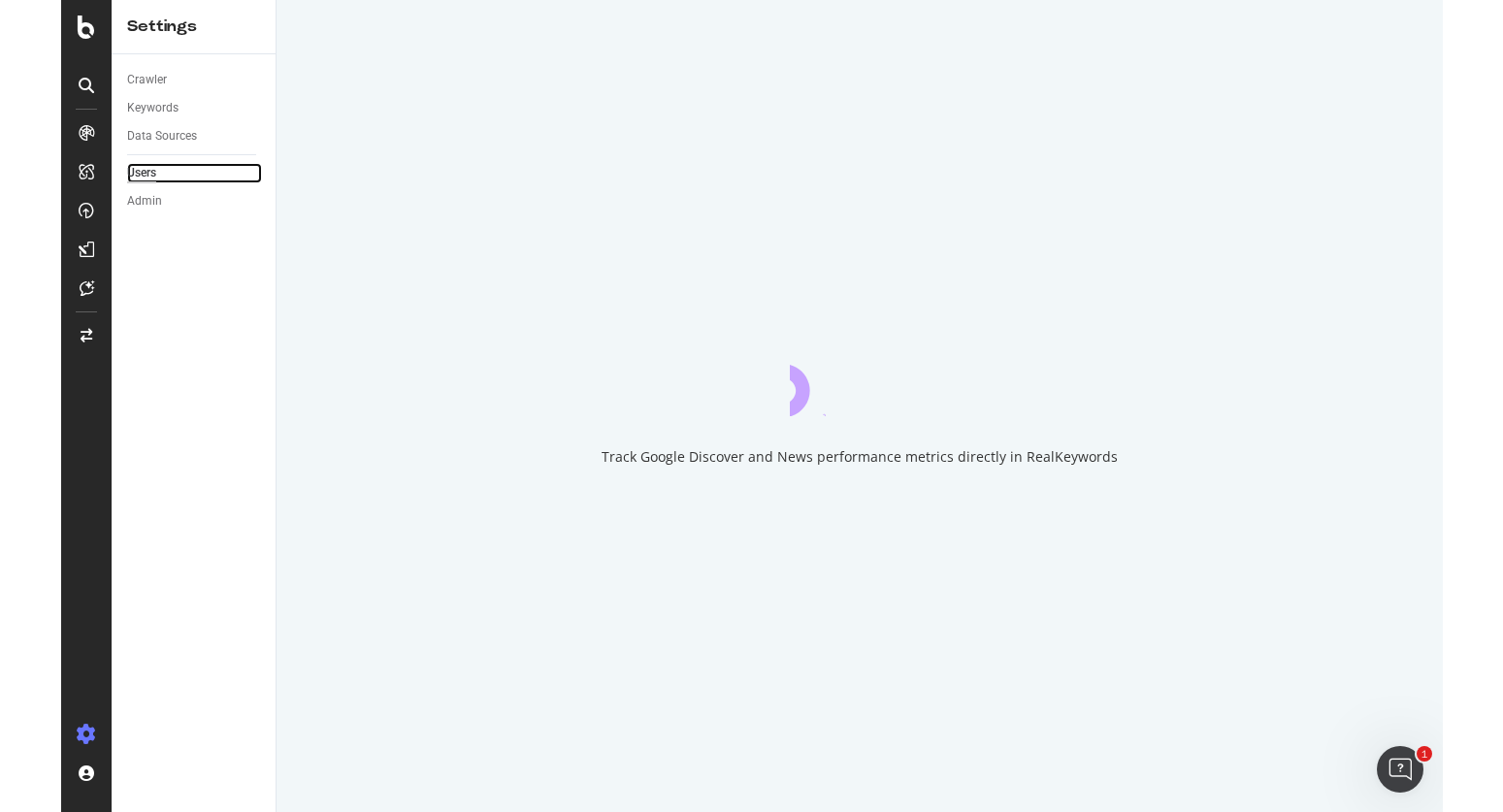 scroll, scrollTop: 0, scrollLeft: 0, axis: both 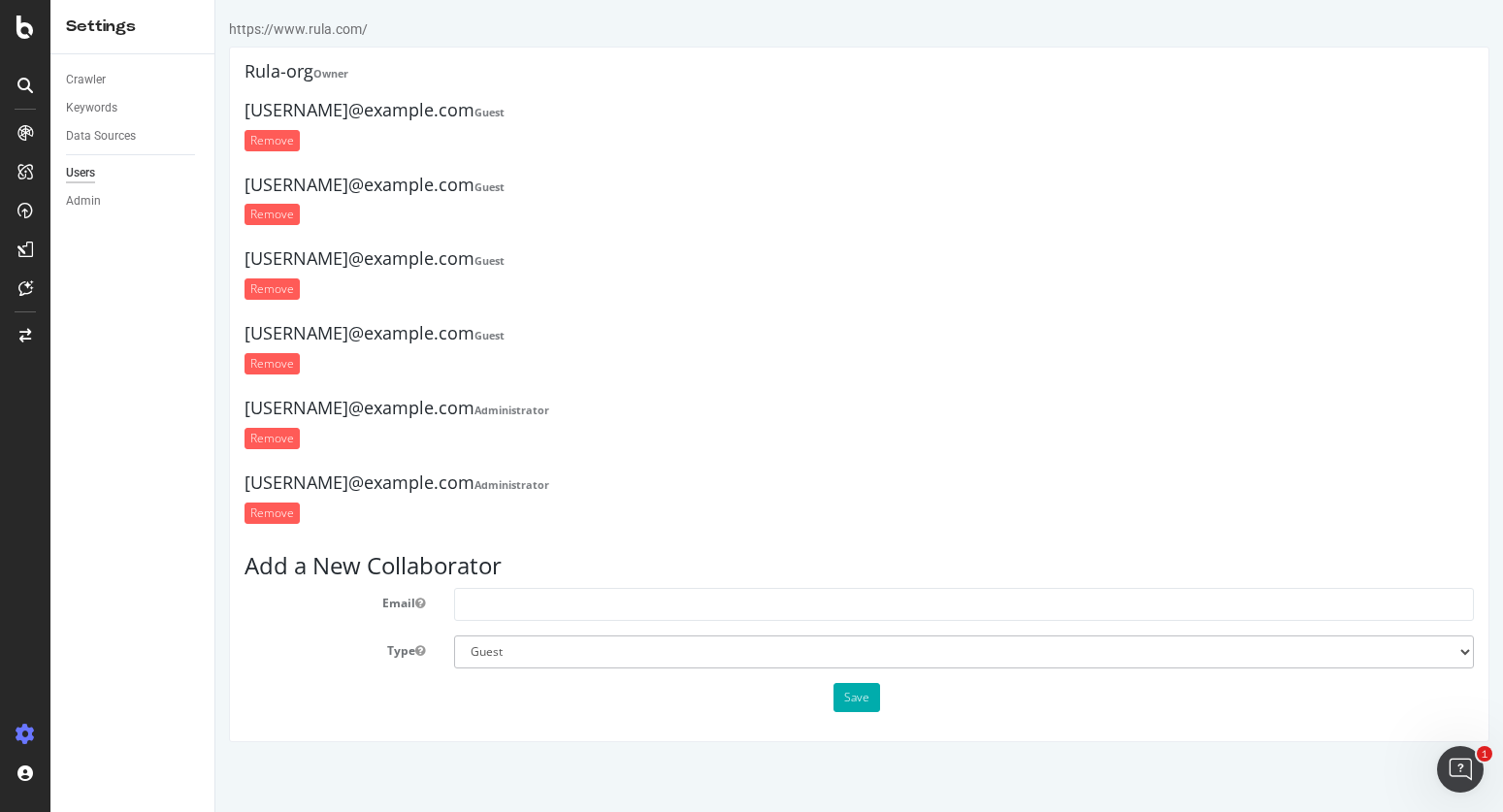 click on "nik.baron-gobbato.contractor@rula.com
Guest" at bounding box center [859, 259] 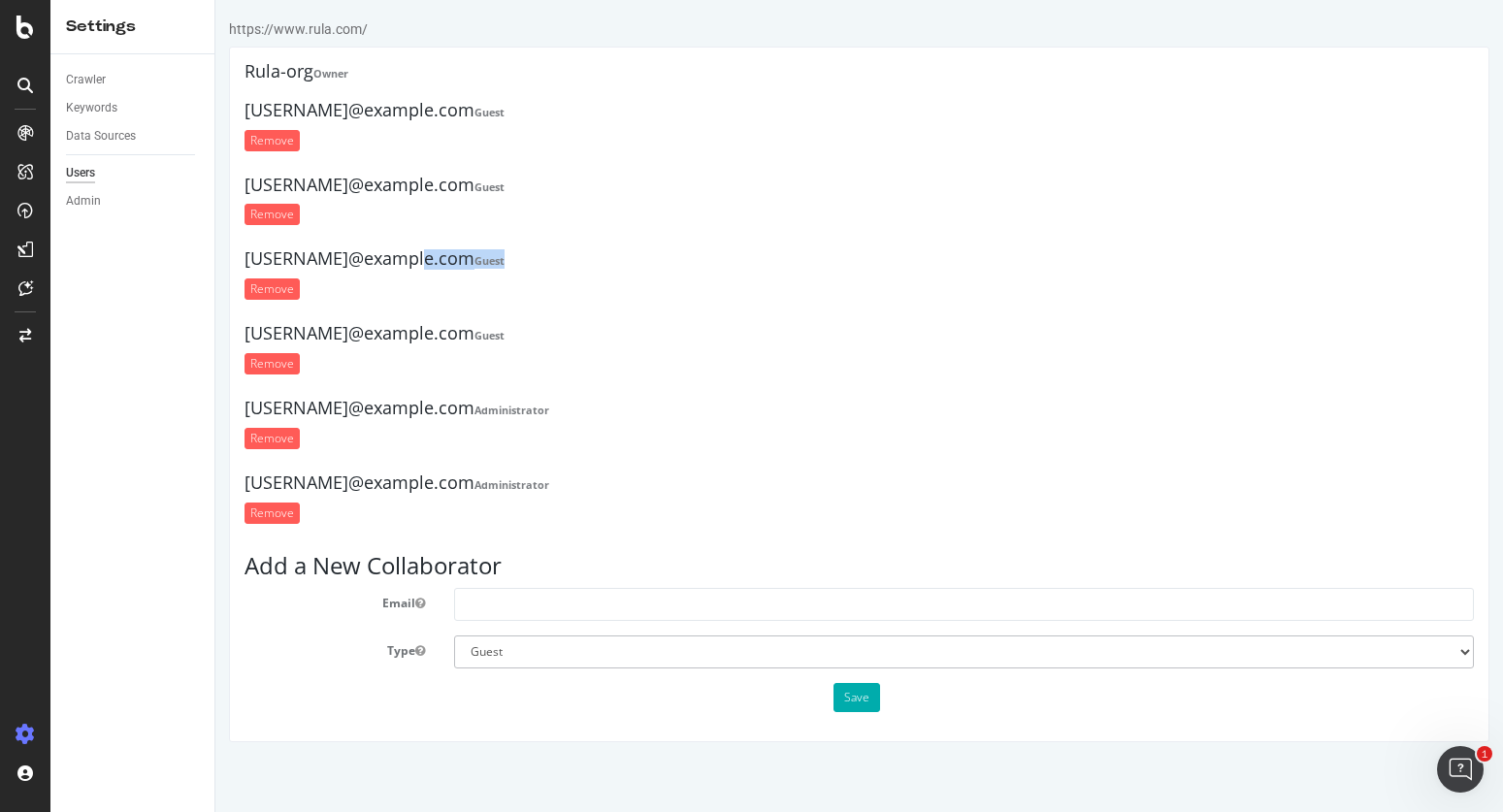 click on "nik.baron-gobbato.contractor@rula.com
Guest" at bounding box center (859, 259) 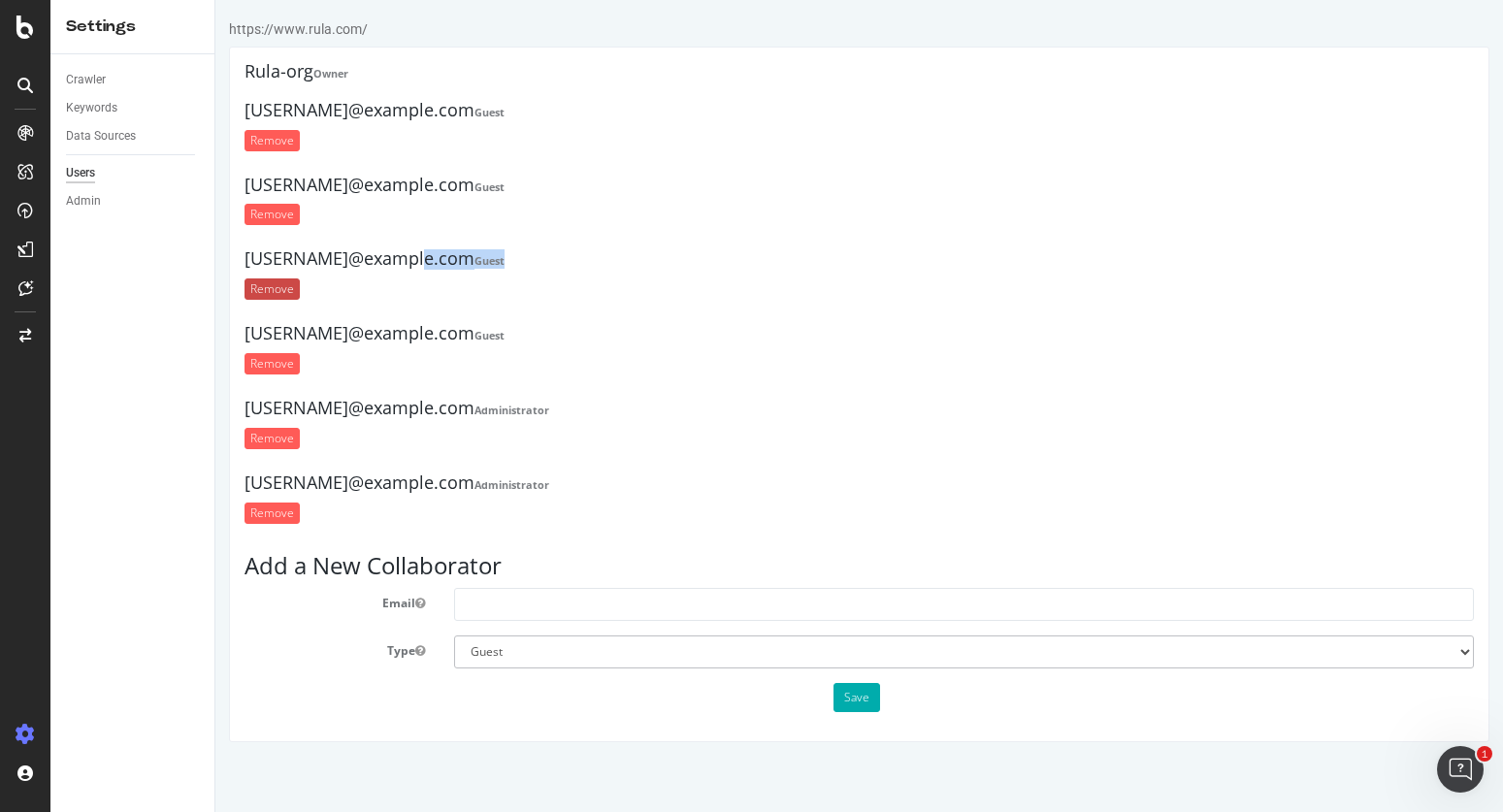 click on "Remove" at bounding box center (272, 289) 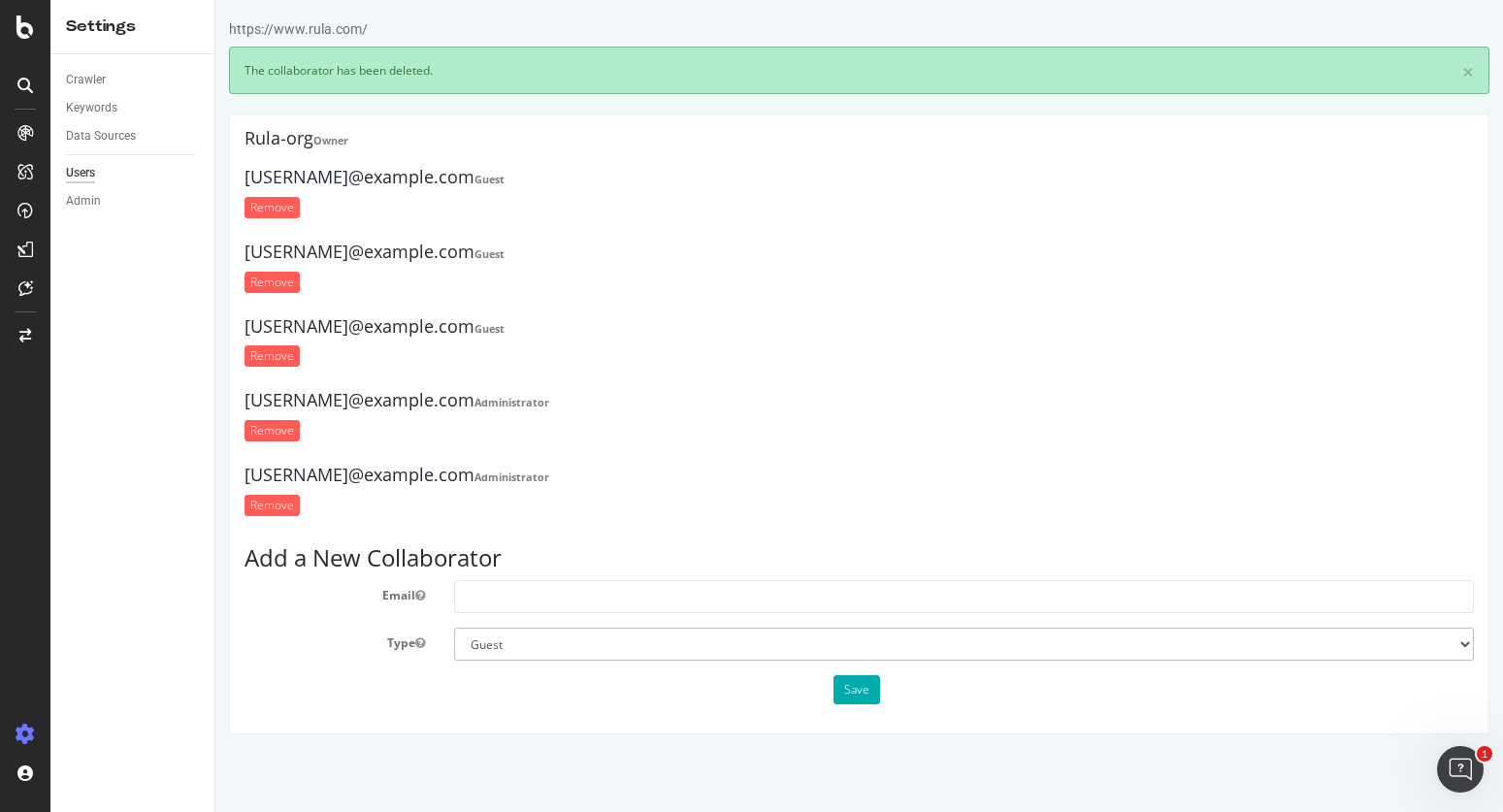 scroll, scrollTop: 0, scrollLeft: 0, axis: both 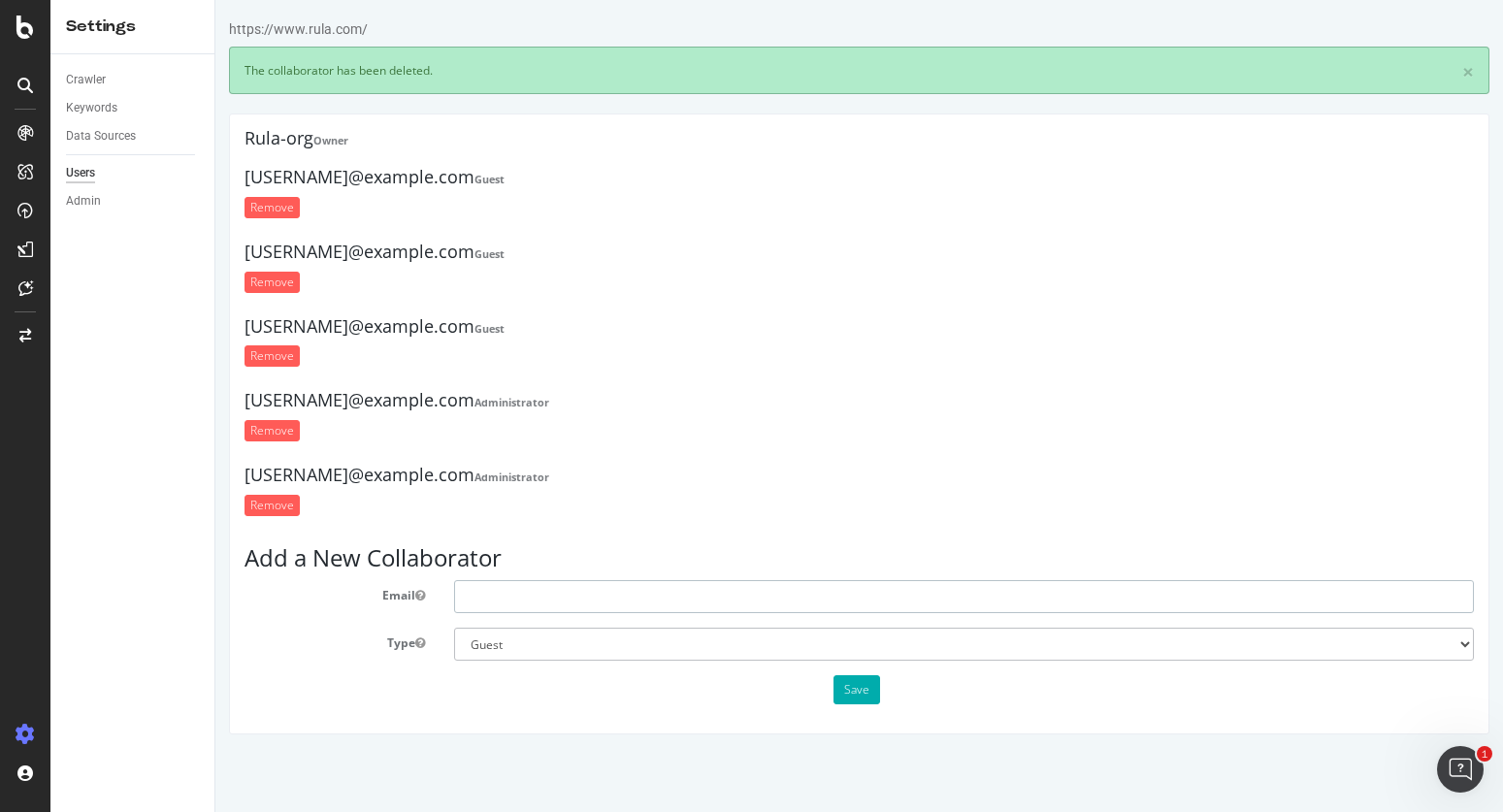 click at bounding box center (964, 597) 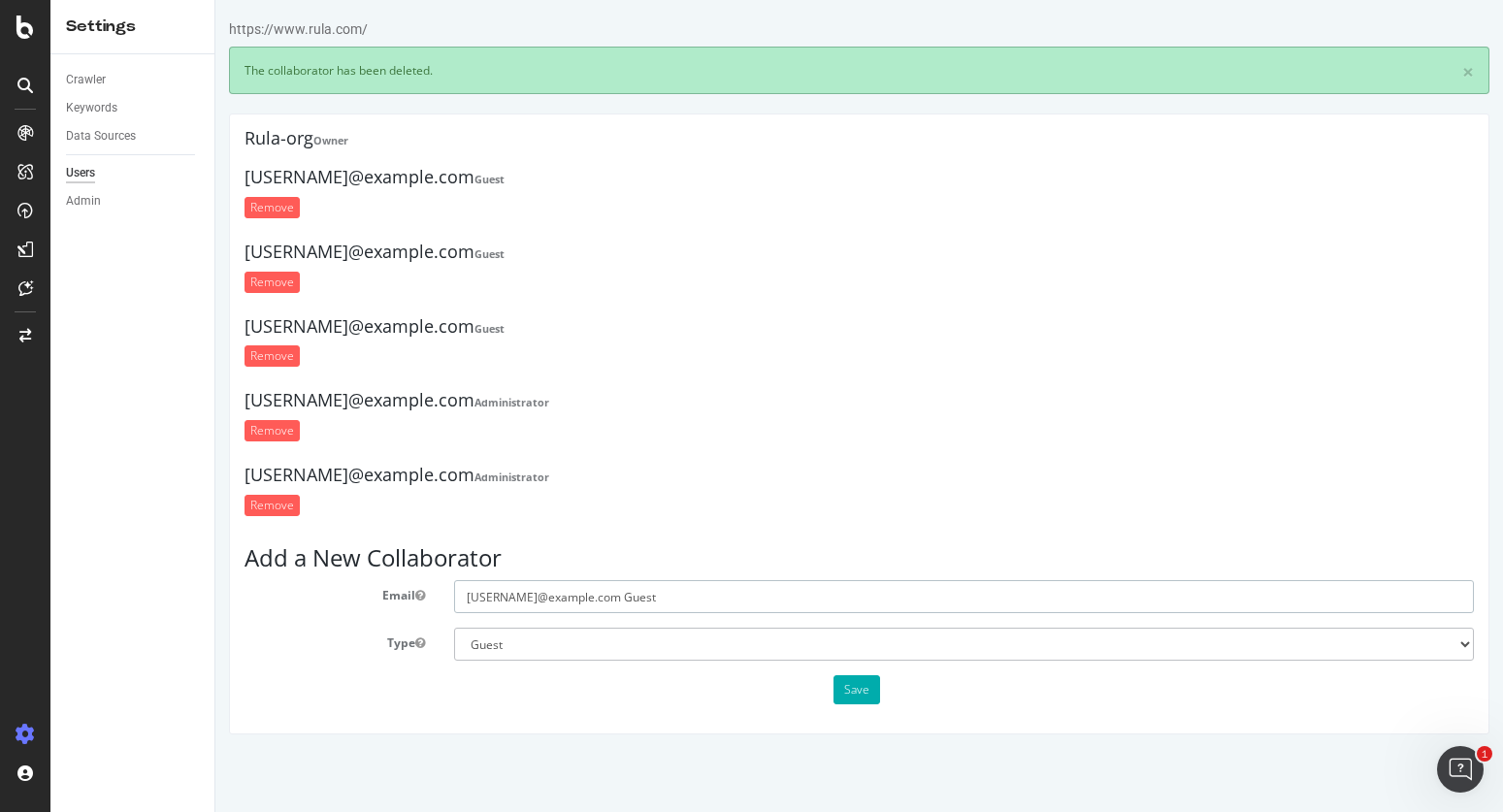 drag, startPoint x: 685, startPoint y: 596, endPoint x: 848, endPoint y: 601, distance: 163.0767 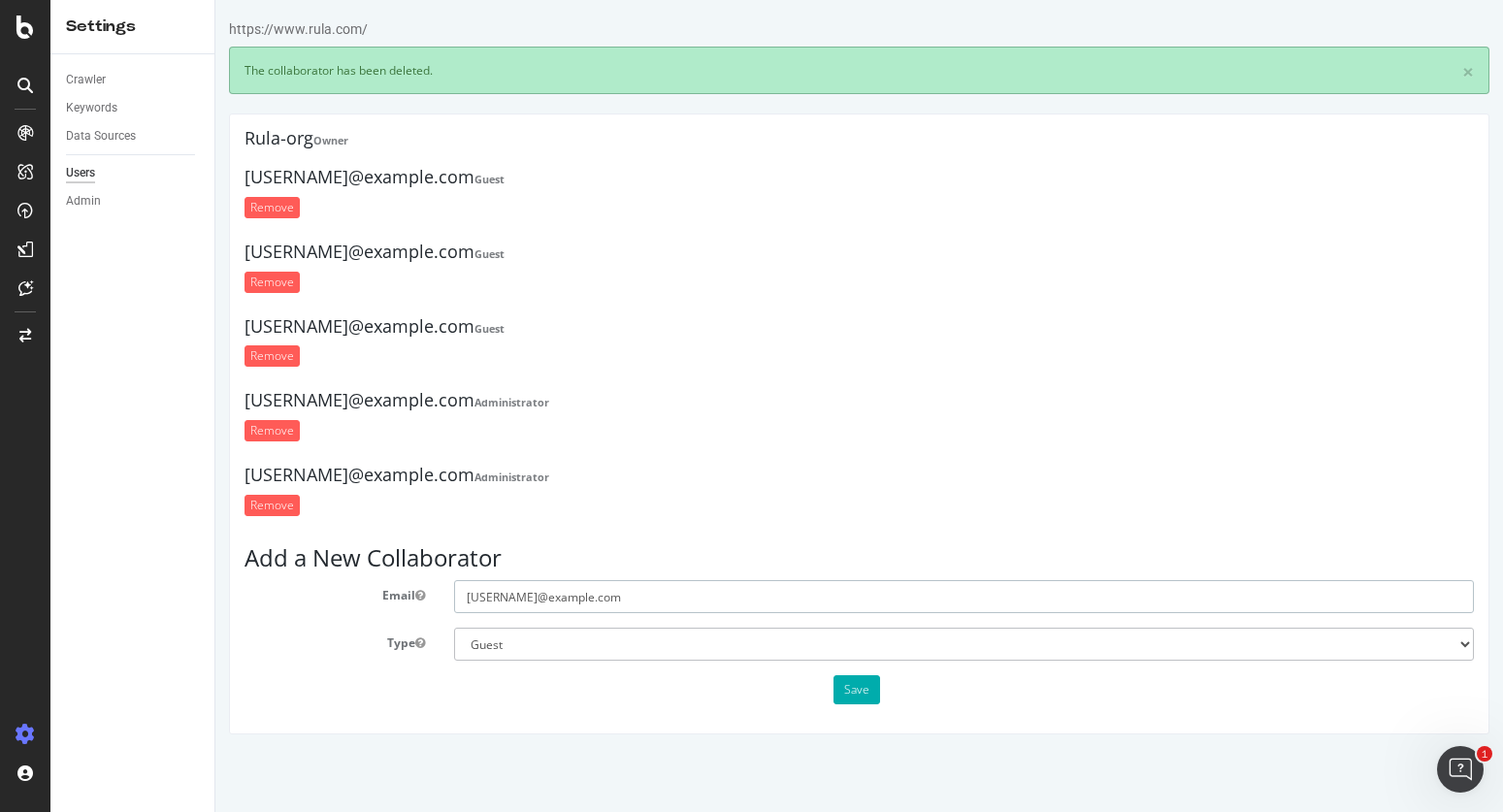 type on "nik.baron-gobbato.contractor@rula.com" 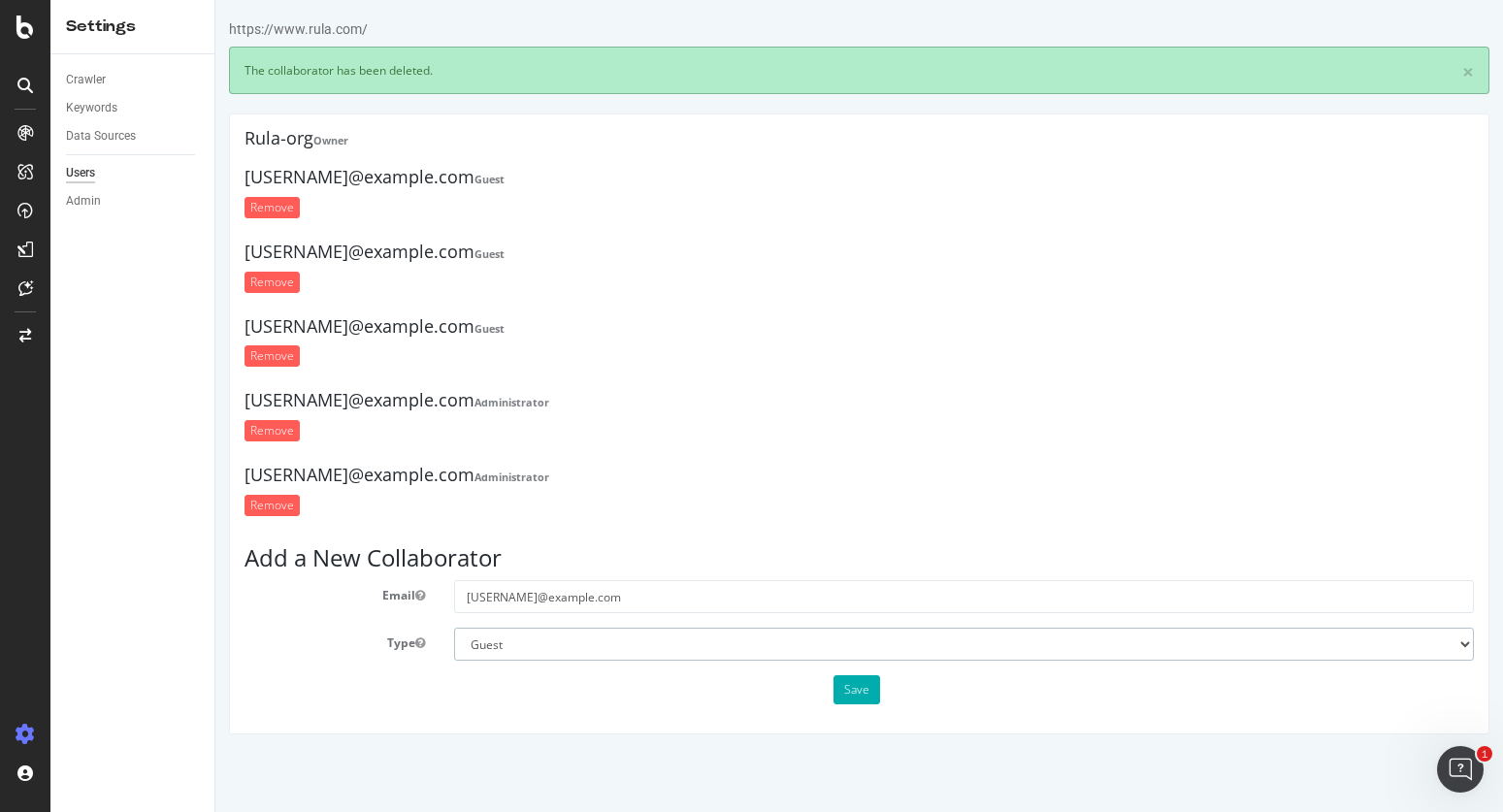 click on "Administrator Guest" at bounding box center (964, 644) 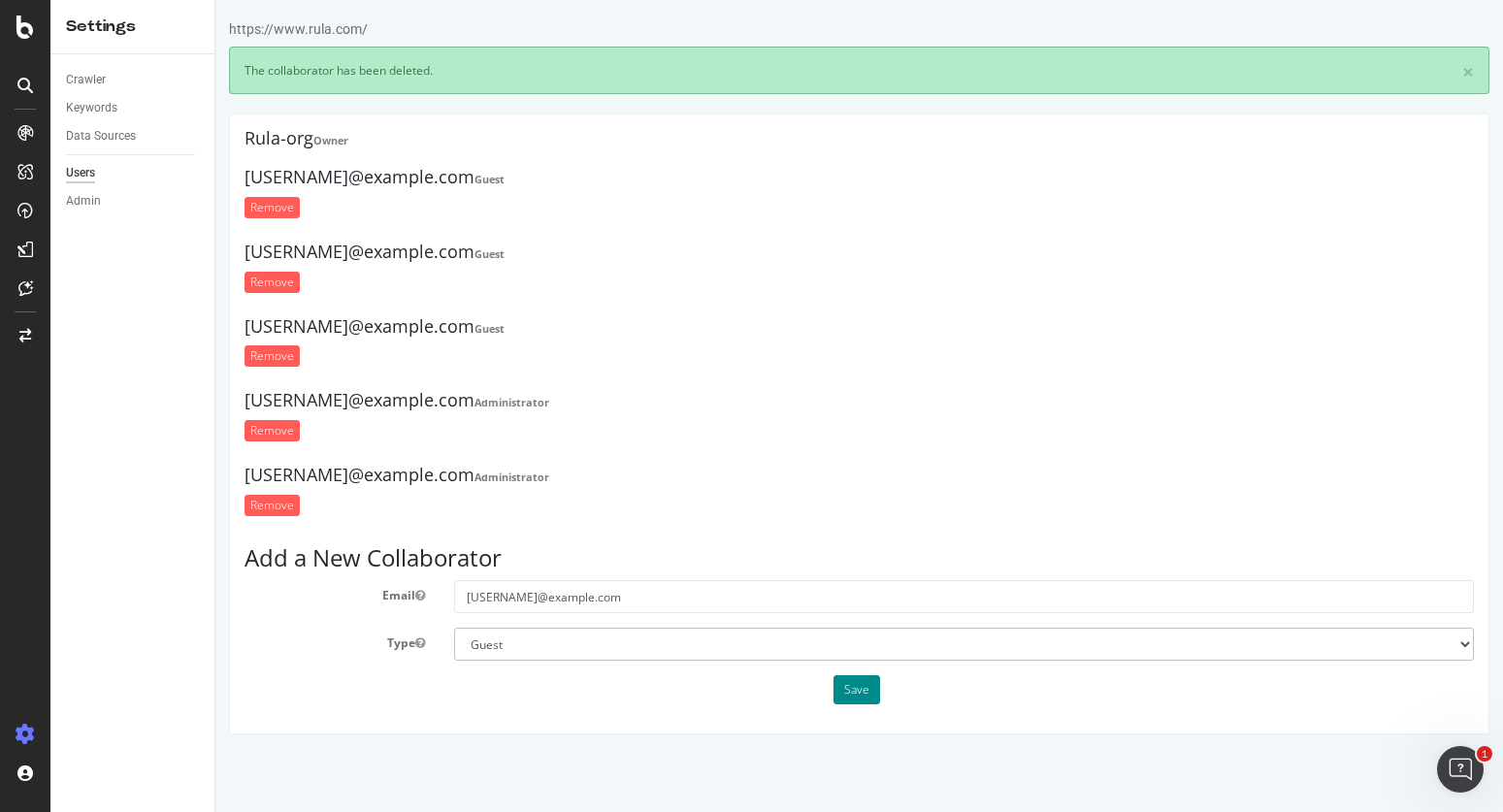 click on "Save" at bounding box center [857, 690] 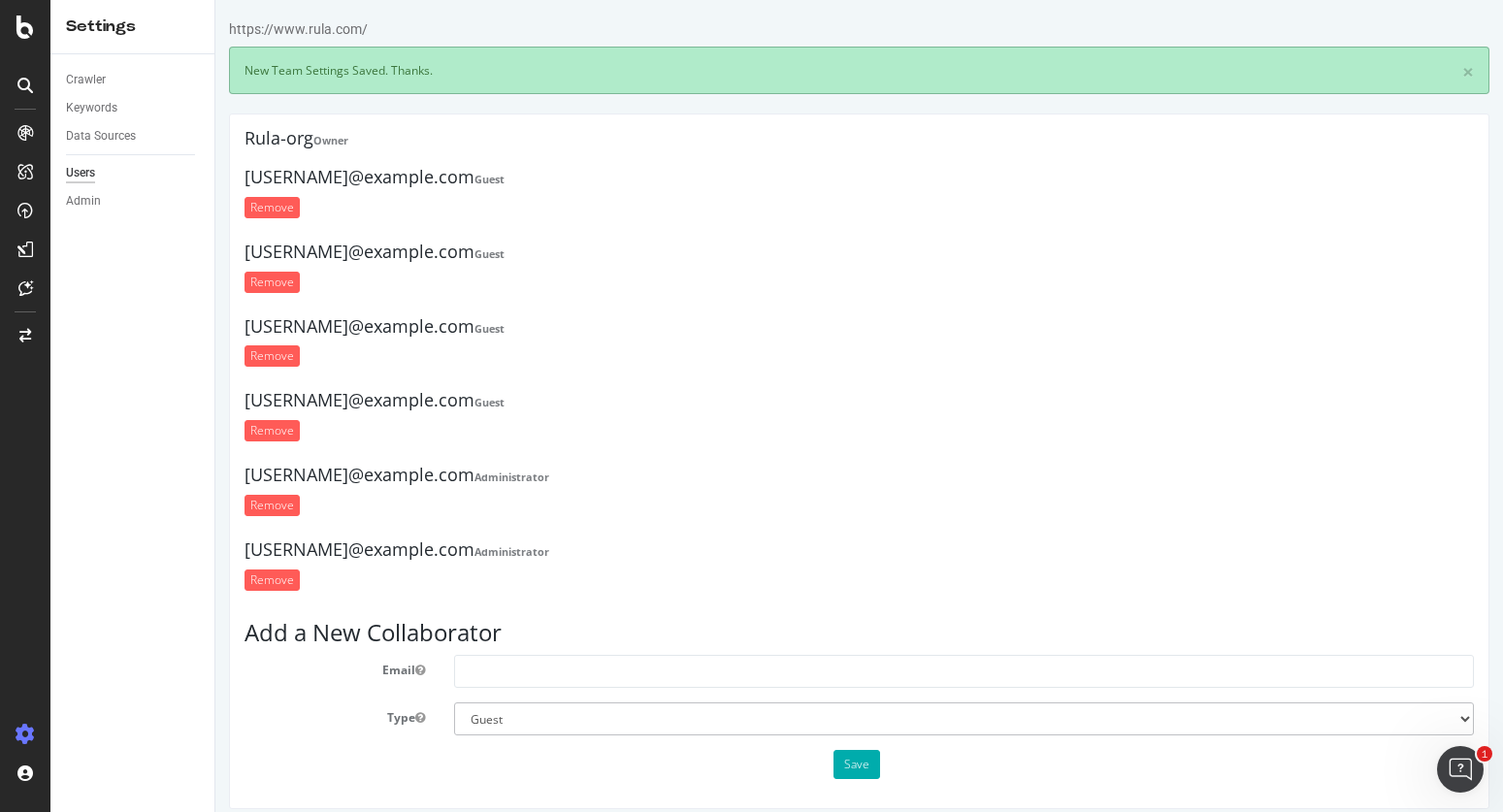 scroll, scrollTop: 0, scrollLeft: 0, axis: both 